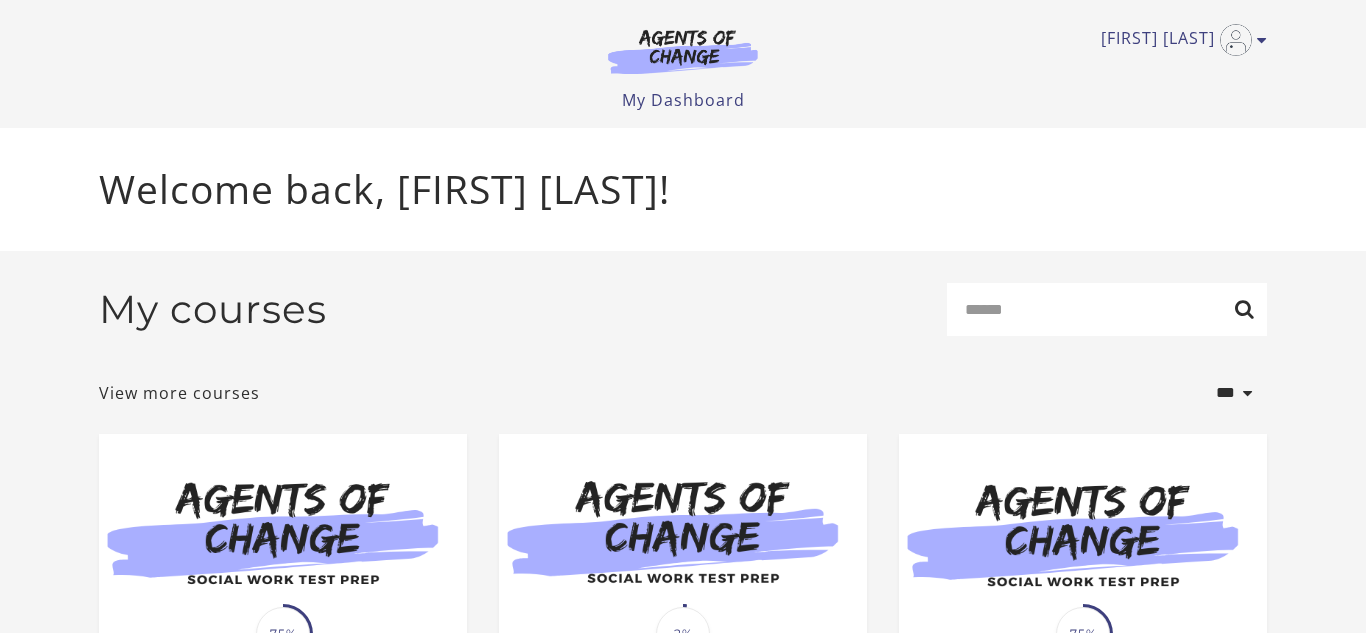 scroll, scrollTop: 0, scrollLeft: 0, axis: both 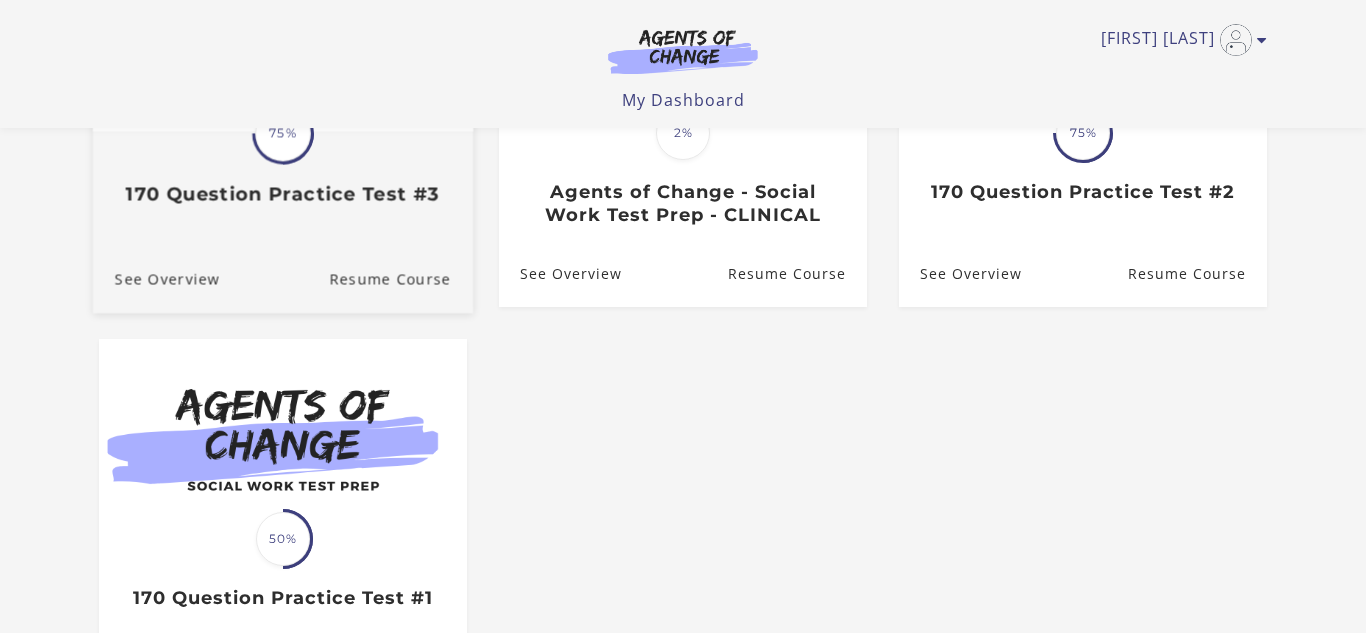 click on "Translation missing: en.liquid.partials.dashboard_course_card.progress_description: 75%
75%
170 Question Practice Test #3" at bounding box center (283, 74) 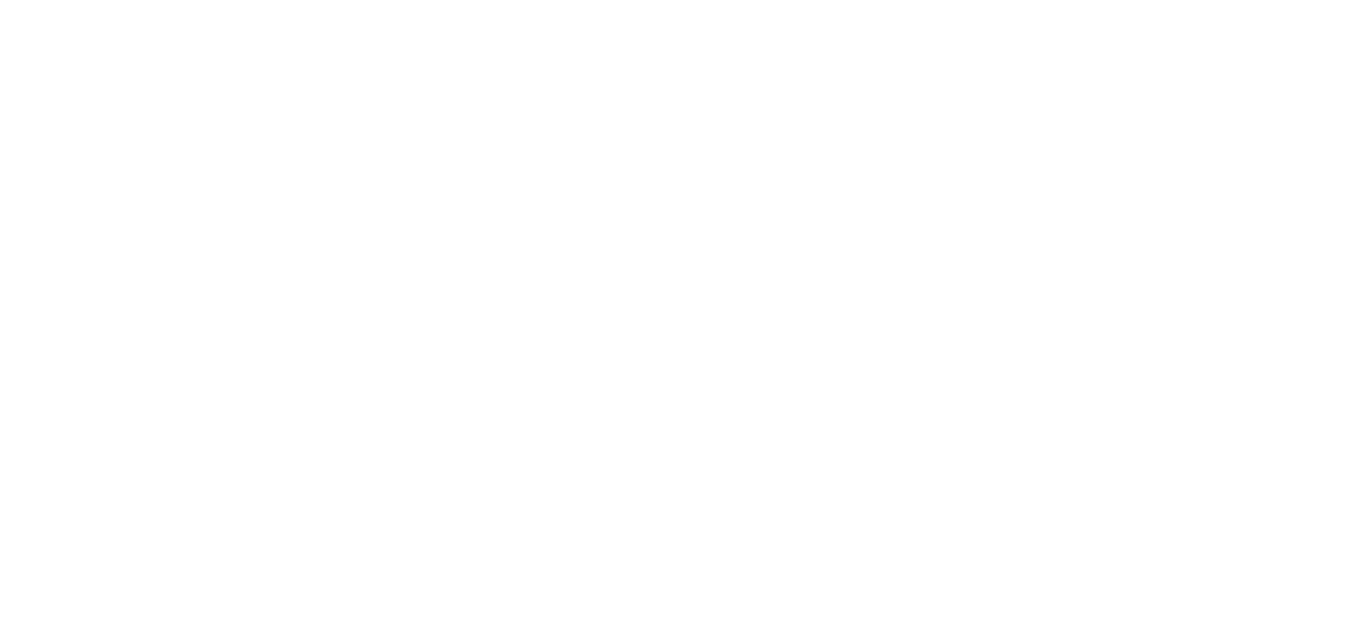 scroll, scrollTop: 0, scrollLeft: 0, axis: both 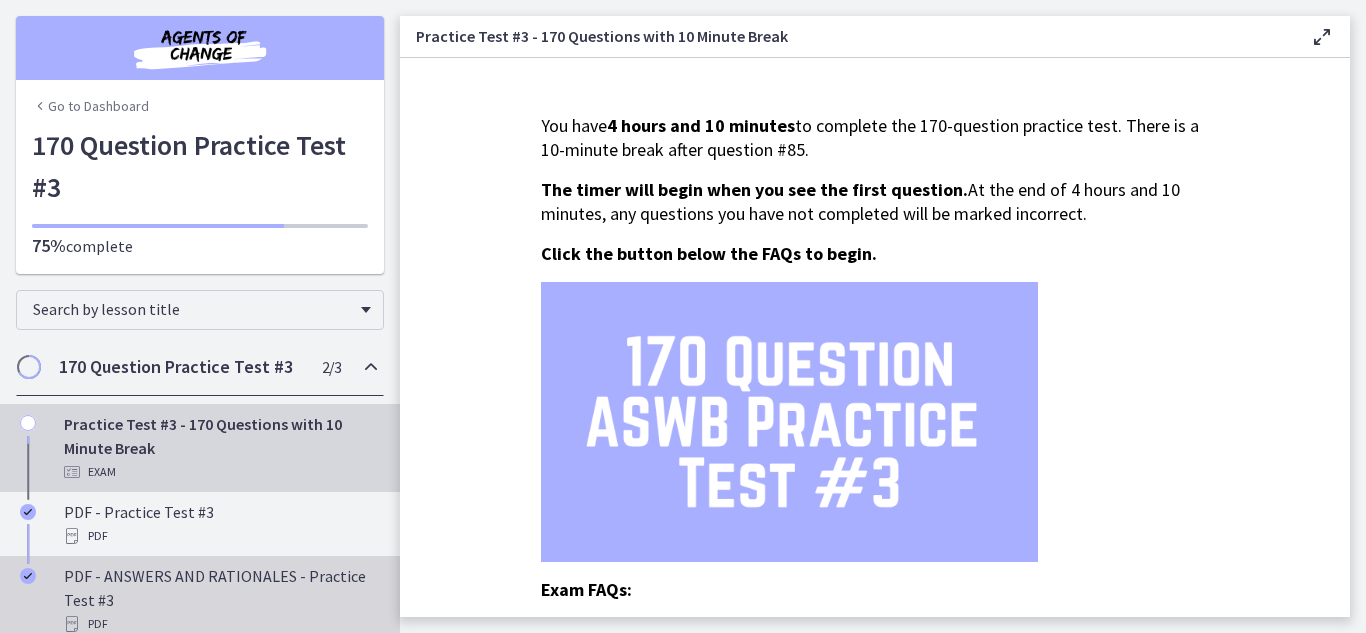 click on "PDF - ANSWERS AND RATIONALES - Practice Test #3
PDF" at bounding box center [220, 600] 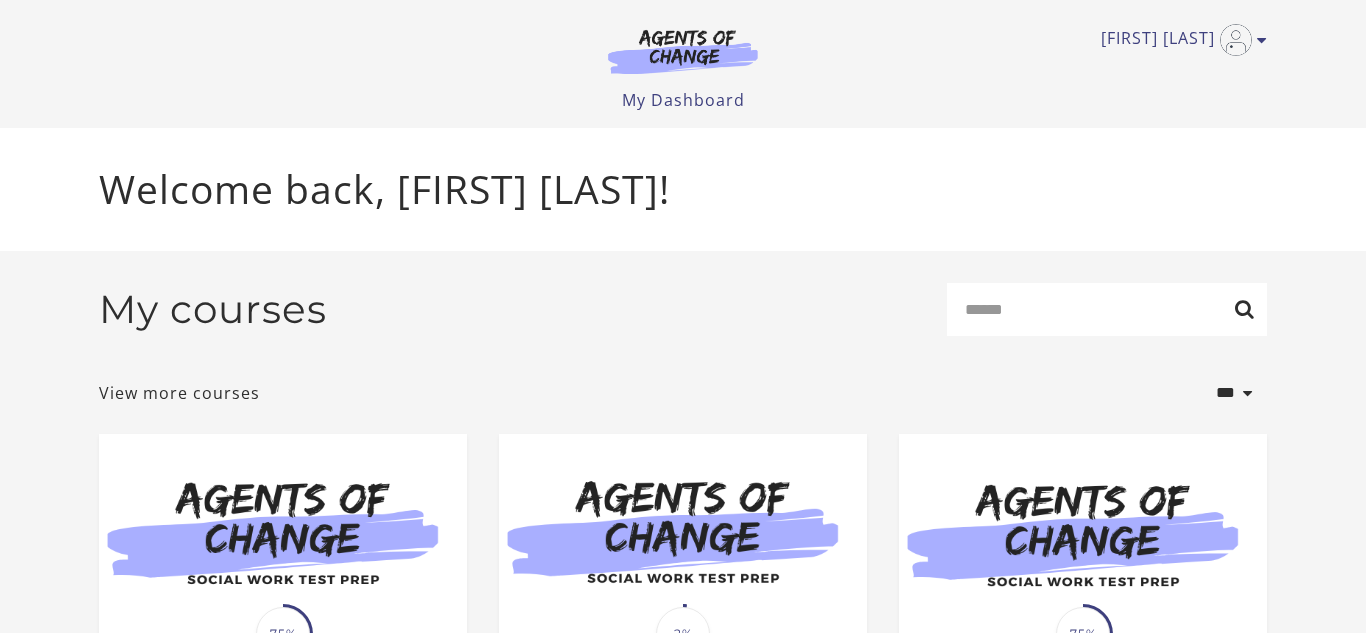 scroll, scrollTop: 0, scrollLeft: 0, axis: both 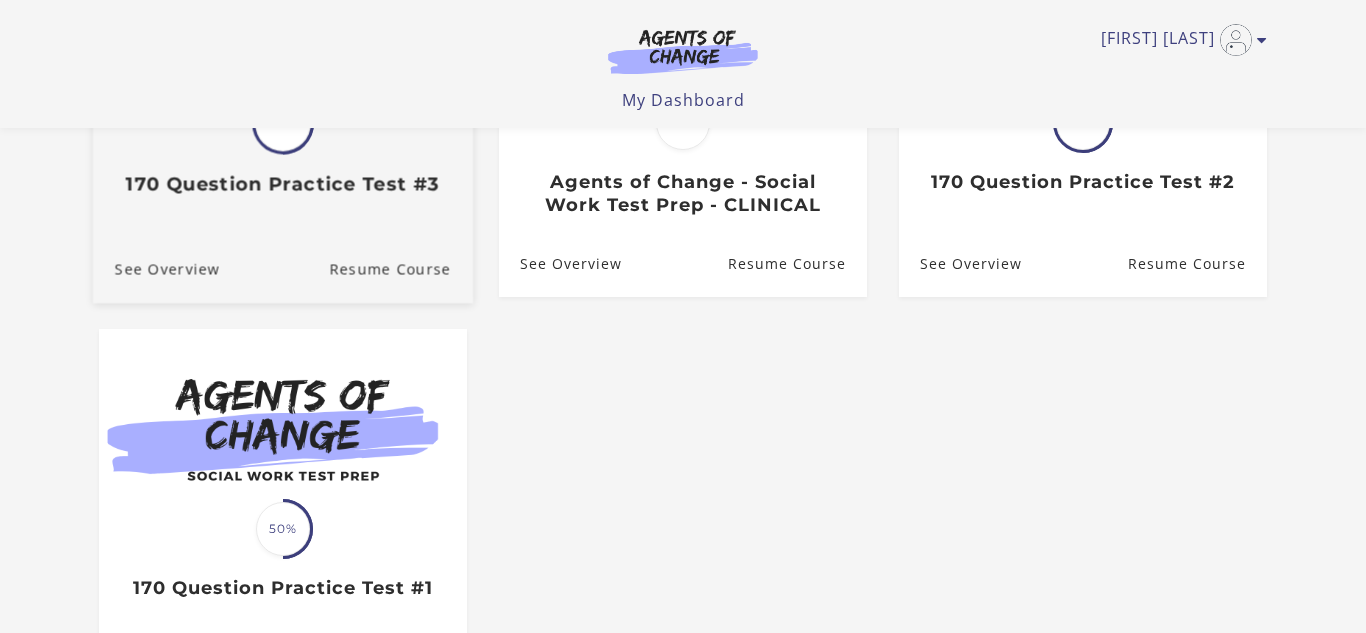 click on "Translation missing: en.liquid.partials.dashboard_course_card.progress_description: 75%
75%
170 Question Practice Test #3" at bounding box center (283, 64) 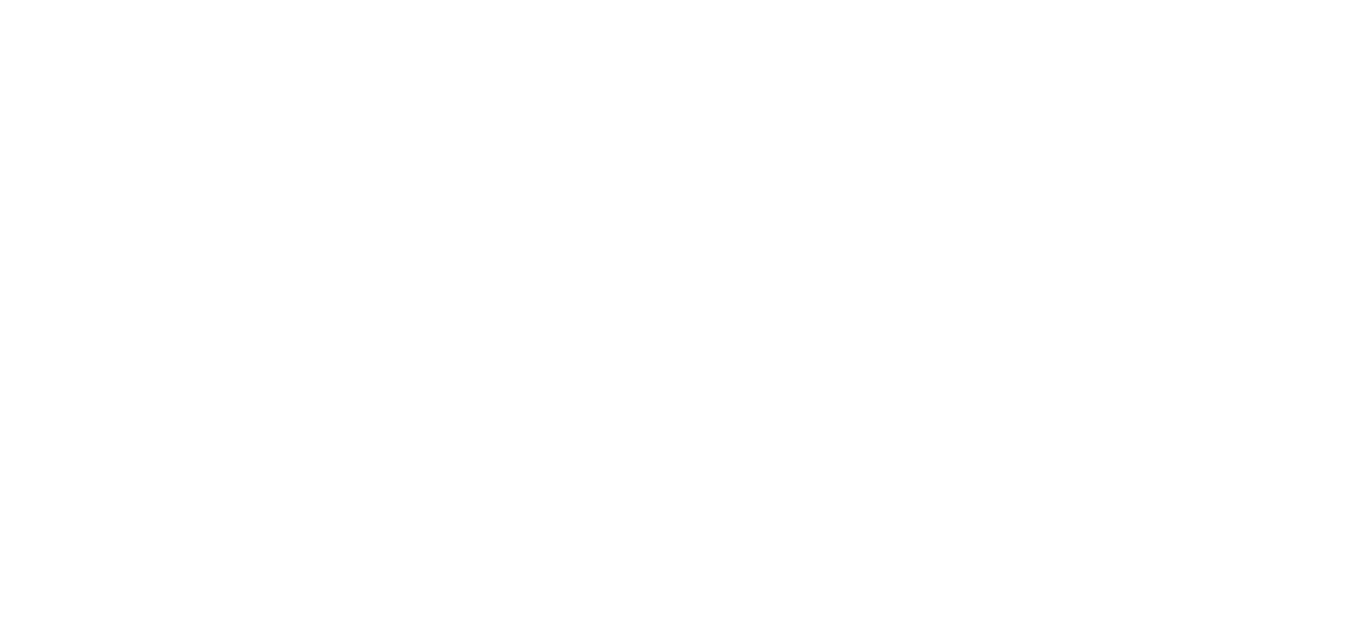 scroll, scrollTop: 0, scrollLeft: 0, axis: both 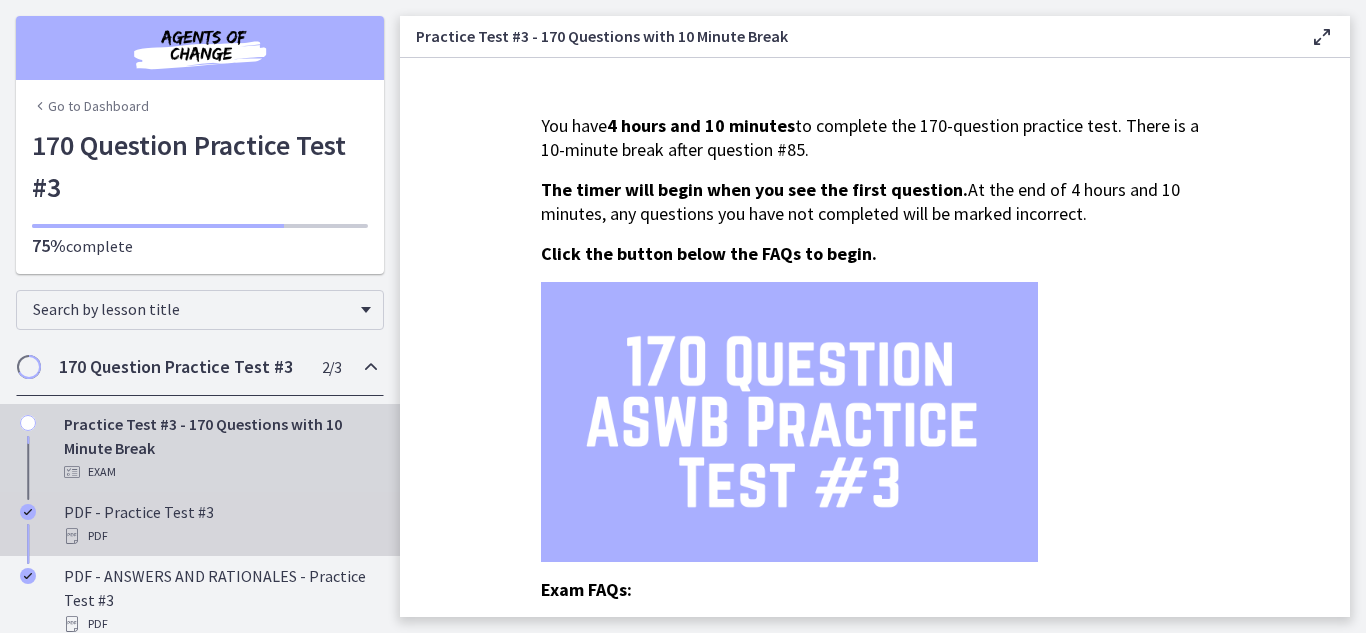 click on "PDF" at bounding box center (220, 536) 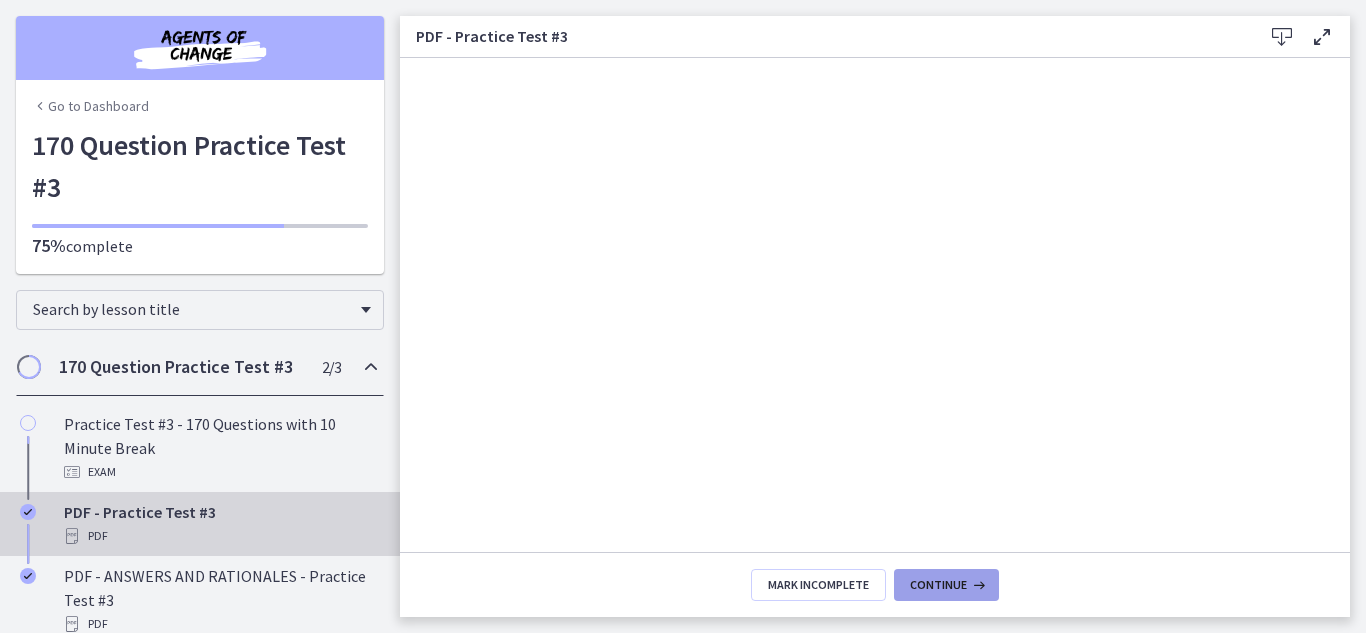 click on "Continue" at bounding box center (946, 585) 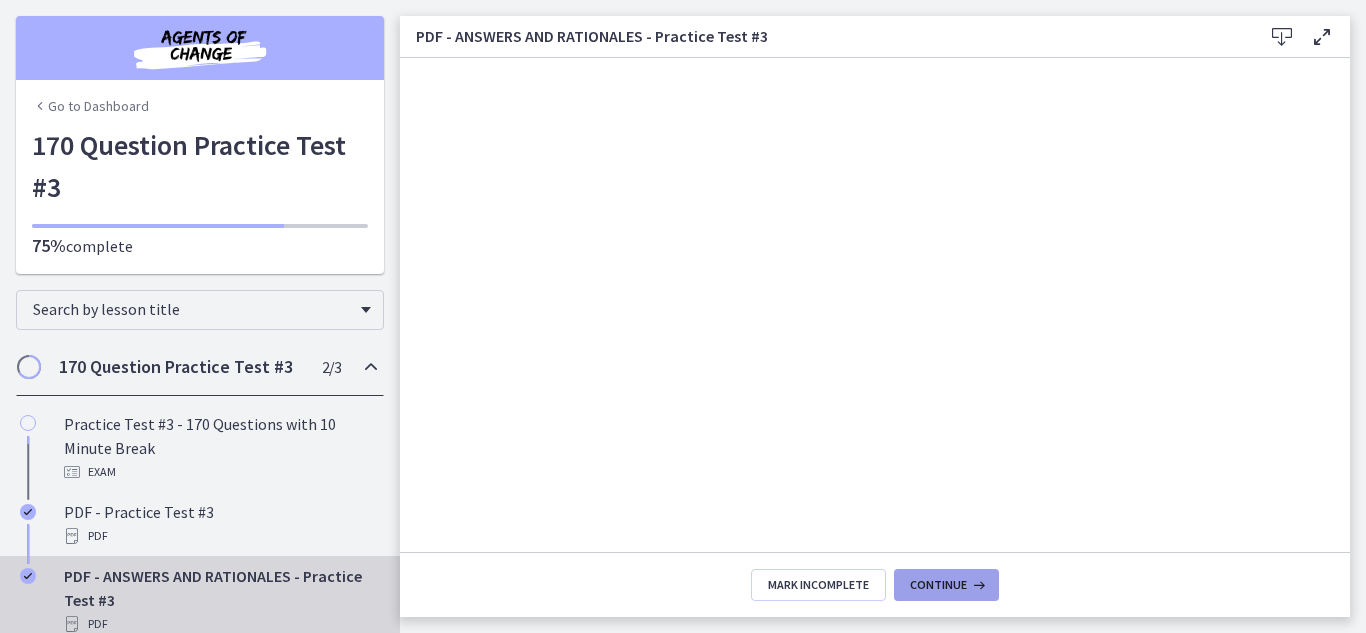 click on "Continue" at bounding box center (946, 585) 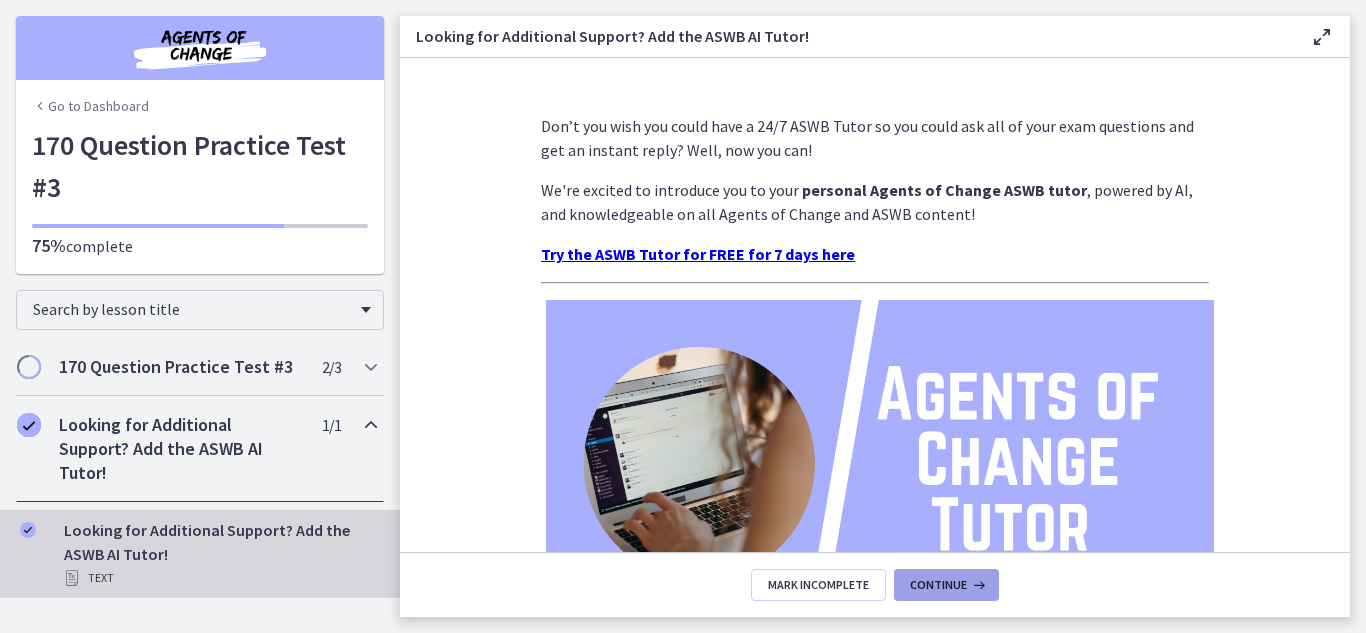 click on "Continue" at bounding box center [946, 585] 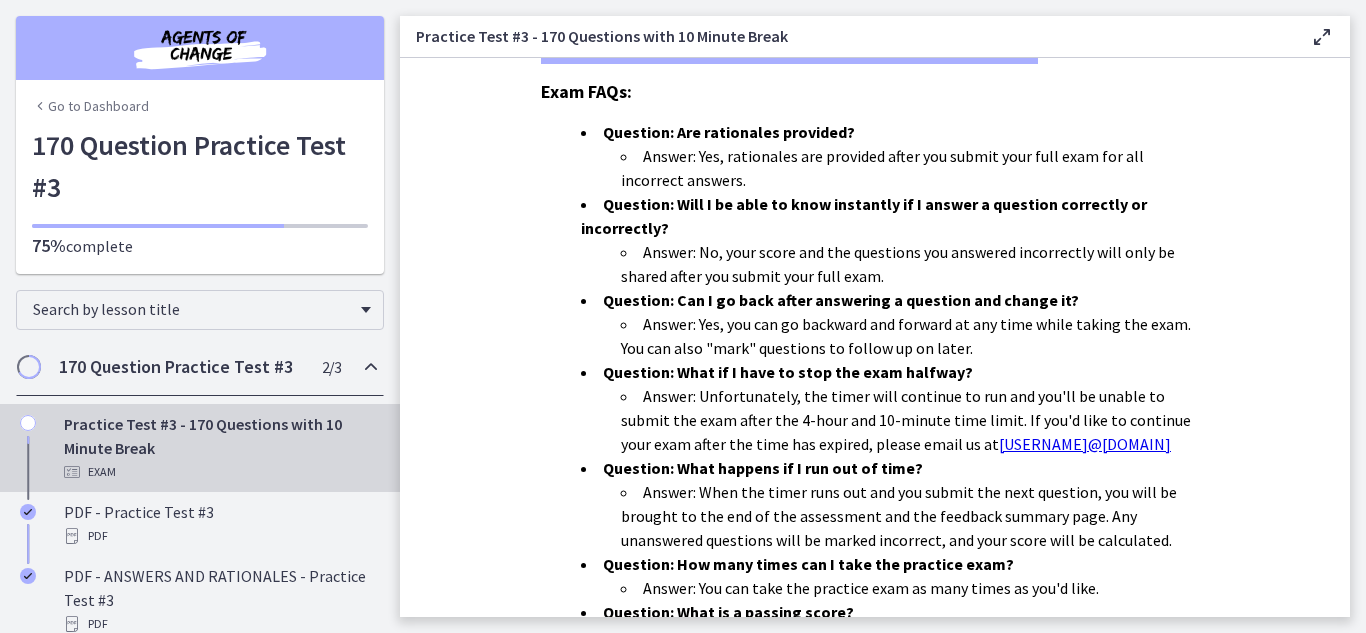 scroll, scrollTop: 713, scrollLeft: 0, axis: vertical 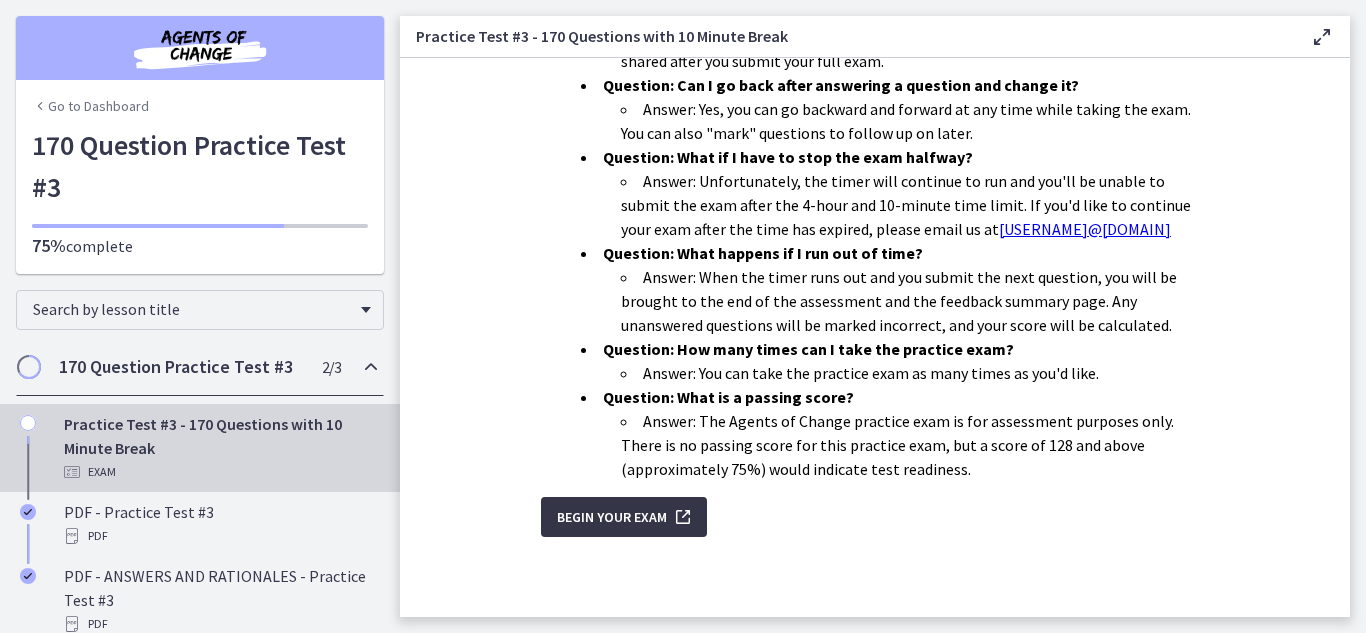 click on "Begin Your Exam" at bounding box center [612, 517] 